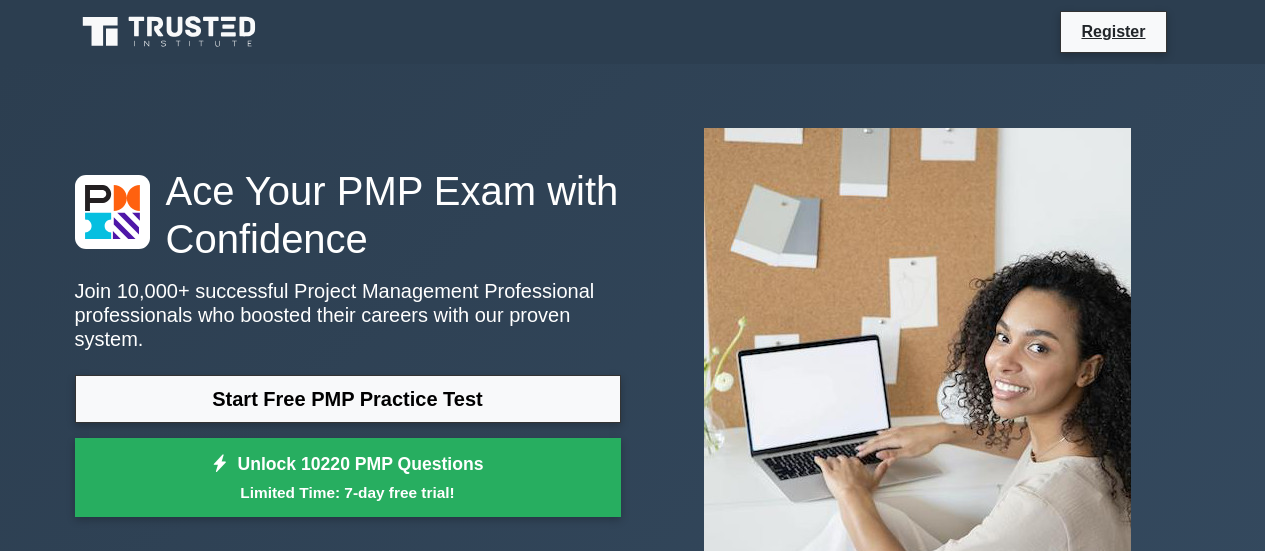 scroll, scrollTop: 0, scrollLeft: 0, axis: both 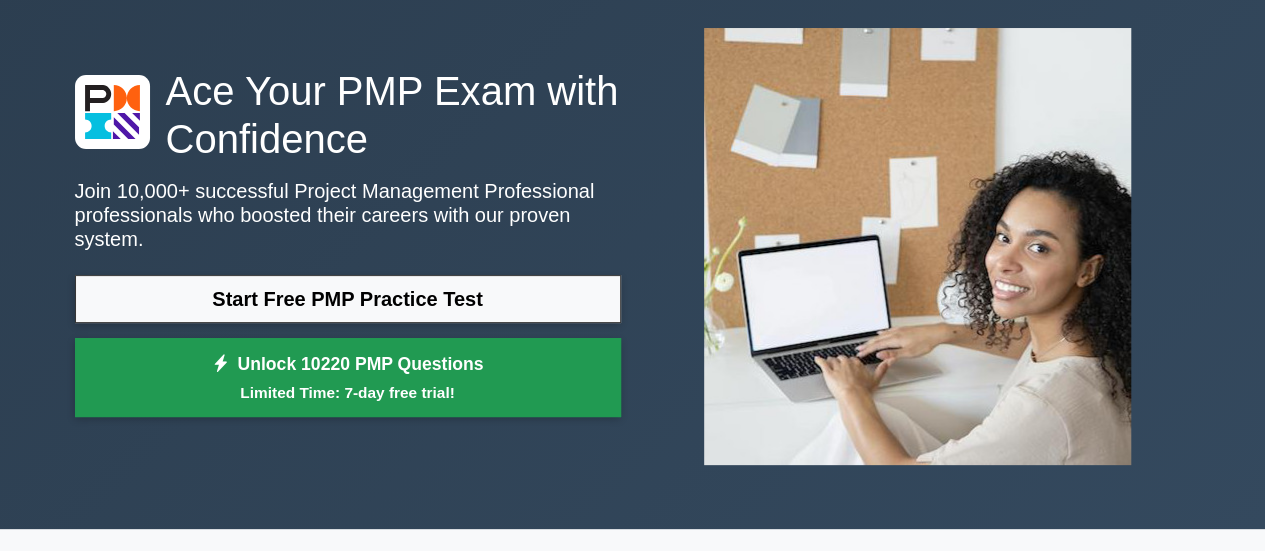 click on "Unlock 10220 PMP Questions
Limited Time: 7-day free trial!" at bounding box center [348, 378] 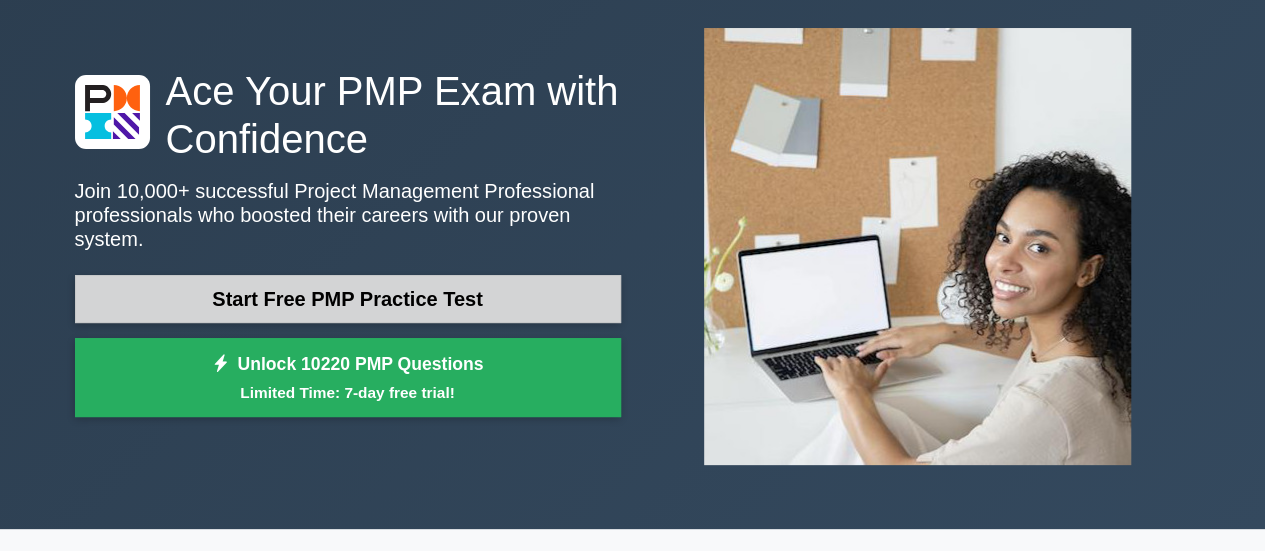 click on "Start Free PMP Practice Test" at bounding box center (348, 299) 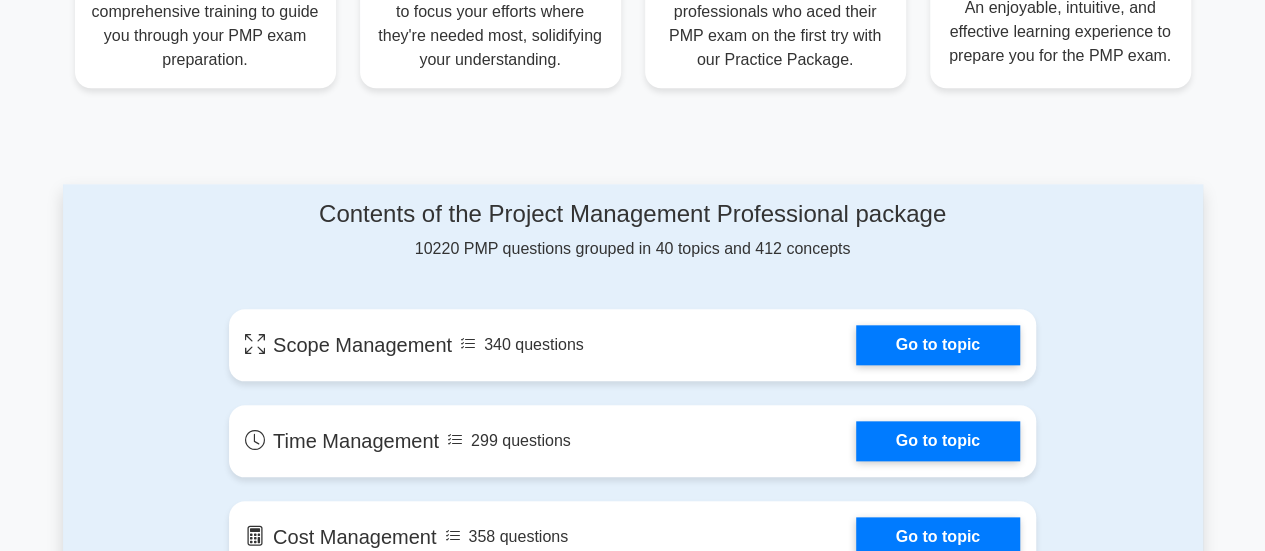scroll, scrollTop: 800, scrollLeft: 0, axis: vertical 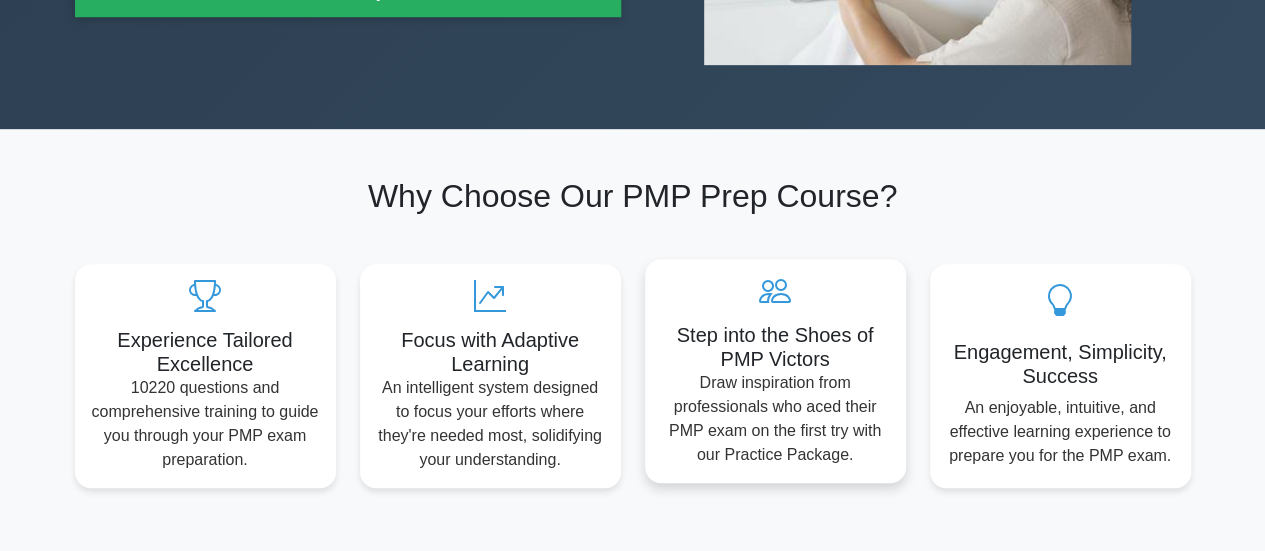 click on "Draw inspiration from professionals who aced their PMP exam on the first try with our Practice Package." at bounding box center [775, 419] 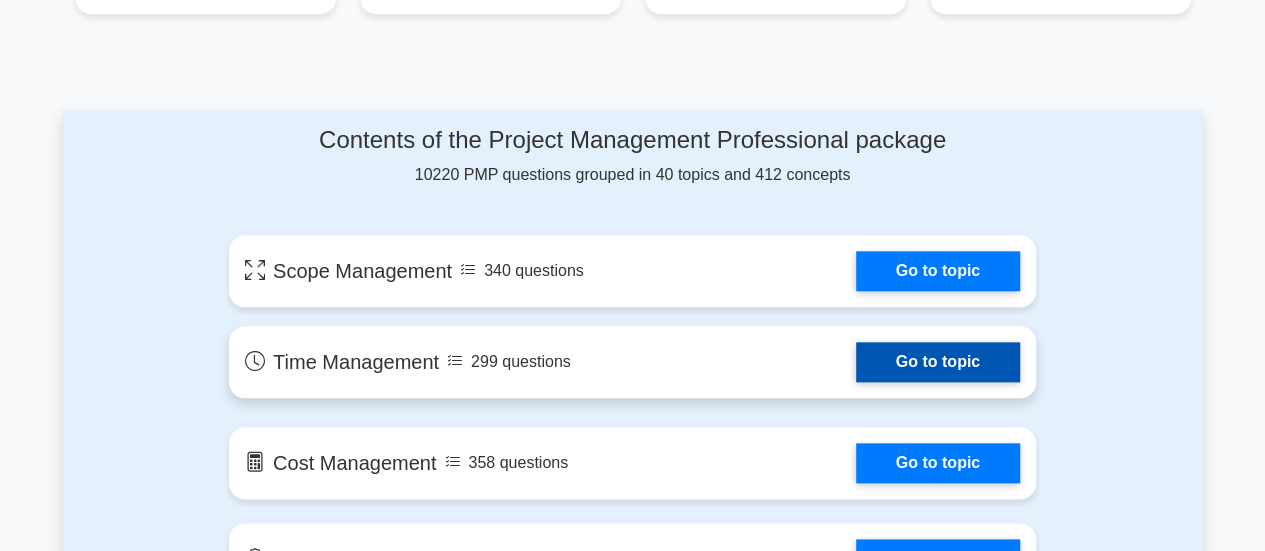 scroll, scrollTop: 1100, scrollLeft: 0, axis: vertical 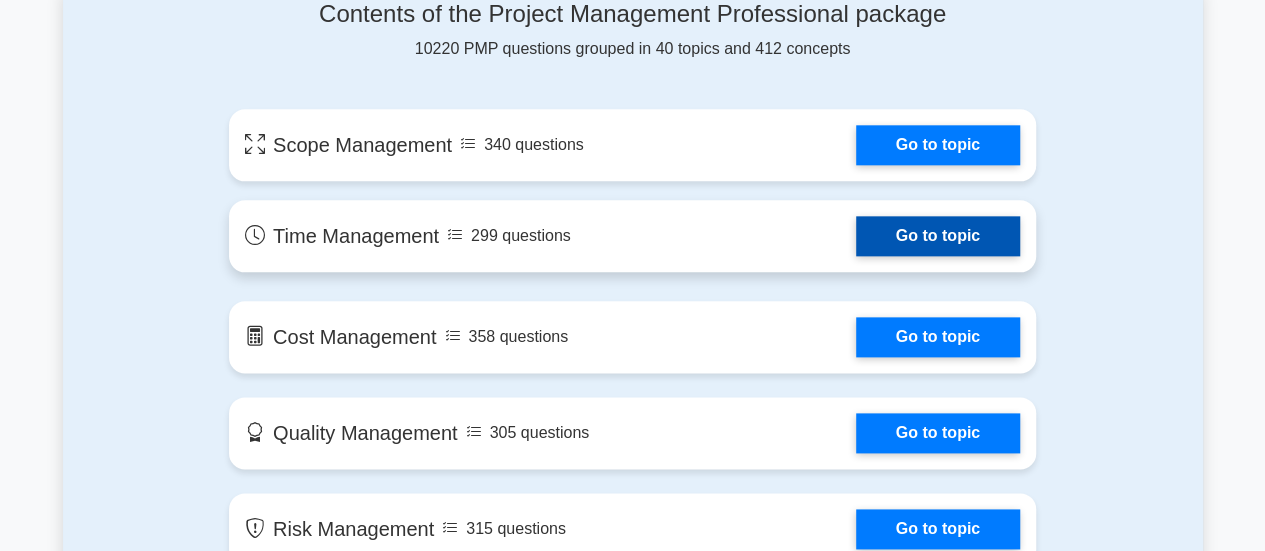 click on "Go to topic" at bounding box center [938, 236] 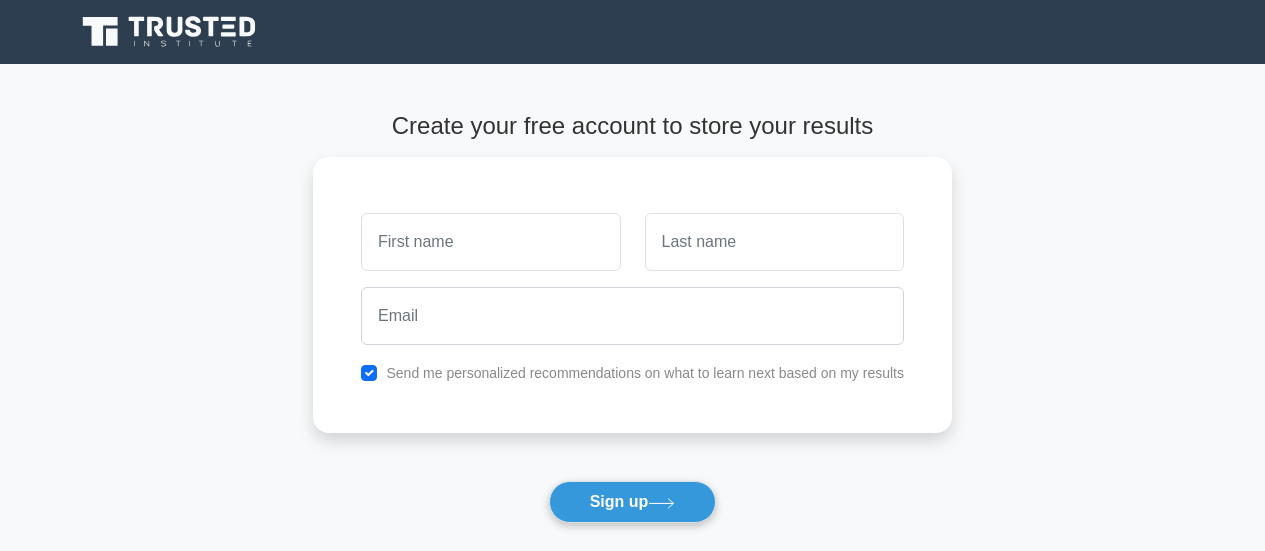 scroll, scrollTop: 0, scrollLeft: 0, axis: both 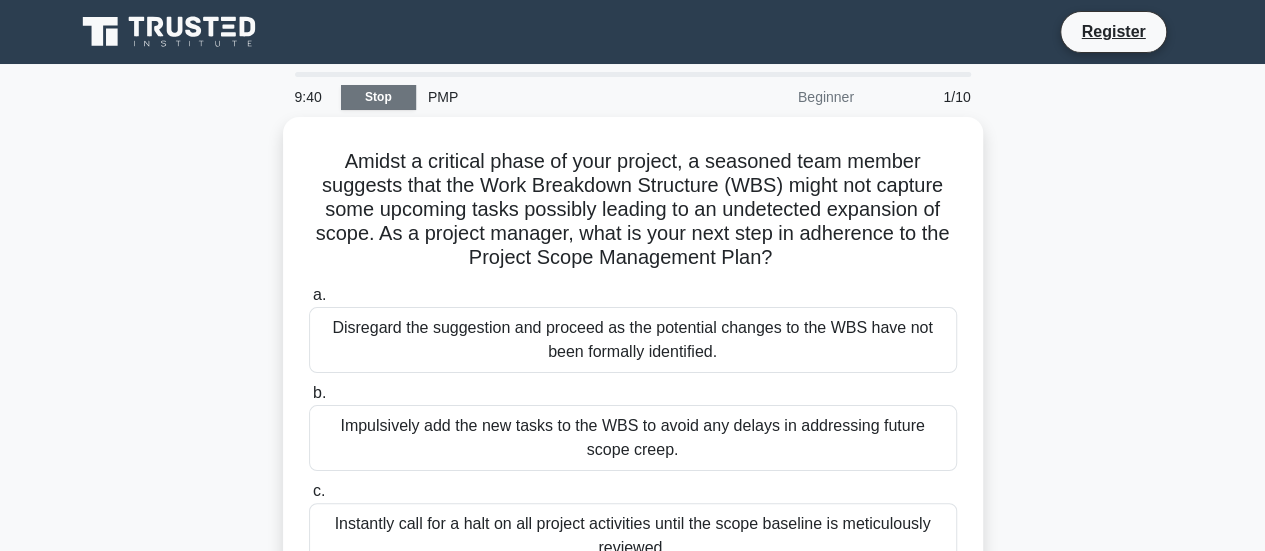 click on "Stop" at bounding box center (378, 97) 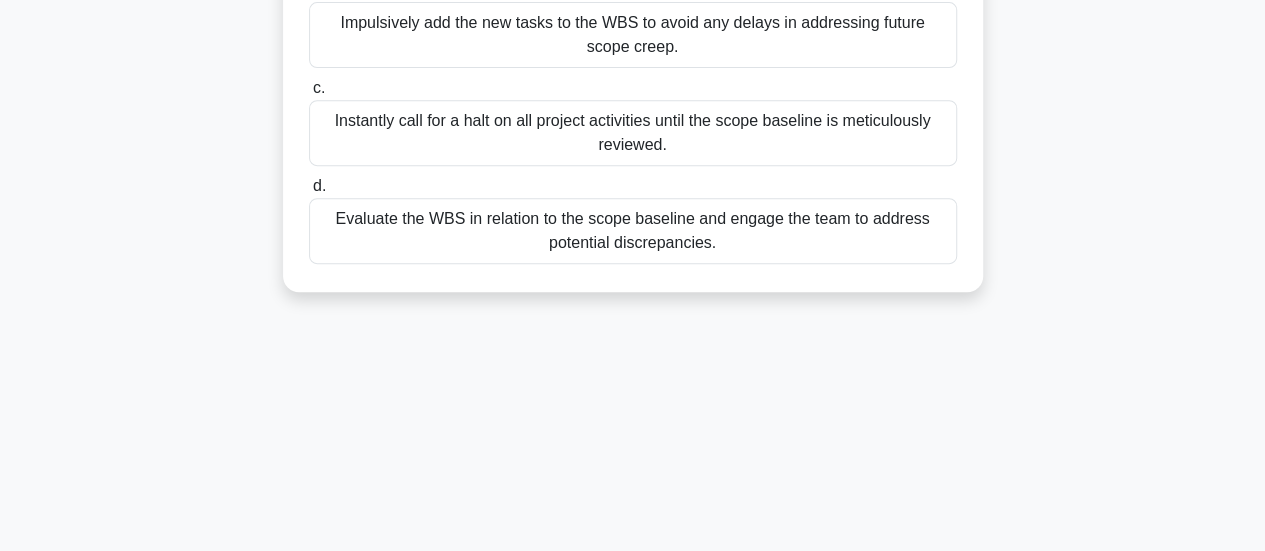 scroll, scrollTop: 300, scrollLeft: 0, axis: vertical 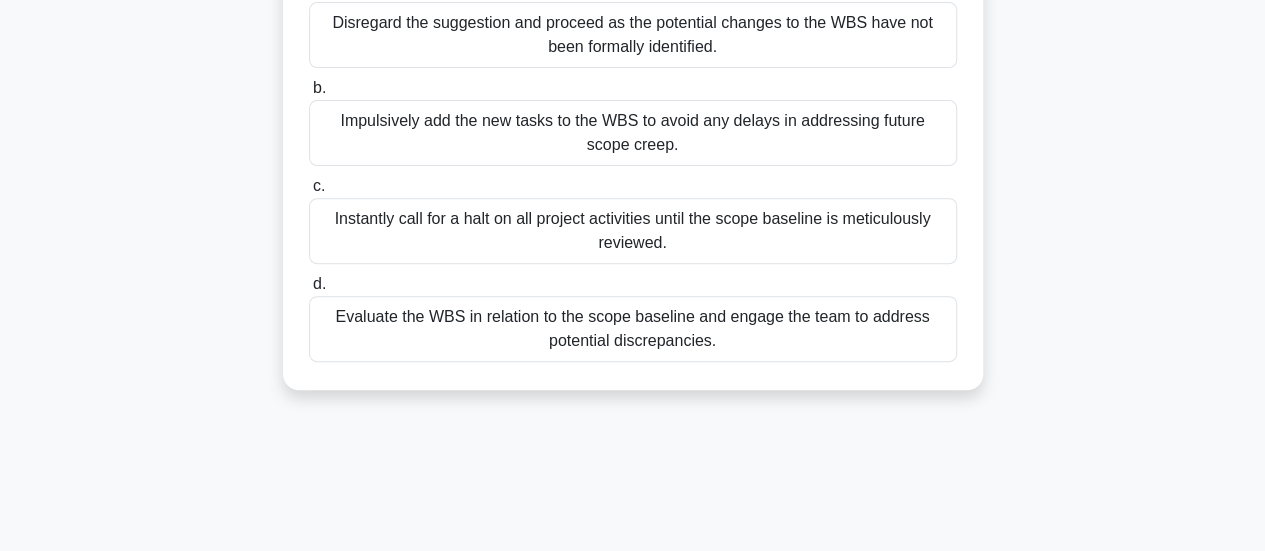 click on "Instantly call for a halt on all project activities until the scope baseline is meticulously reviewed." at bounding box center (633, 231) 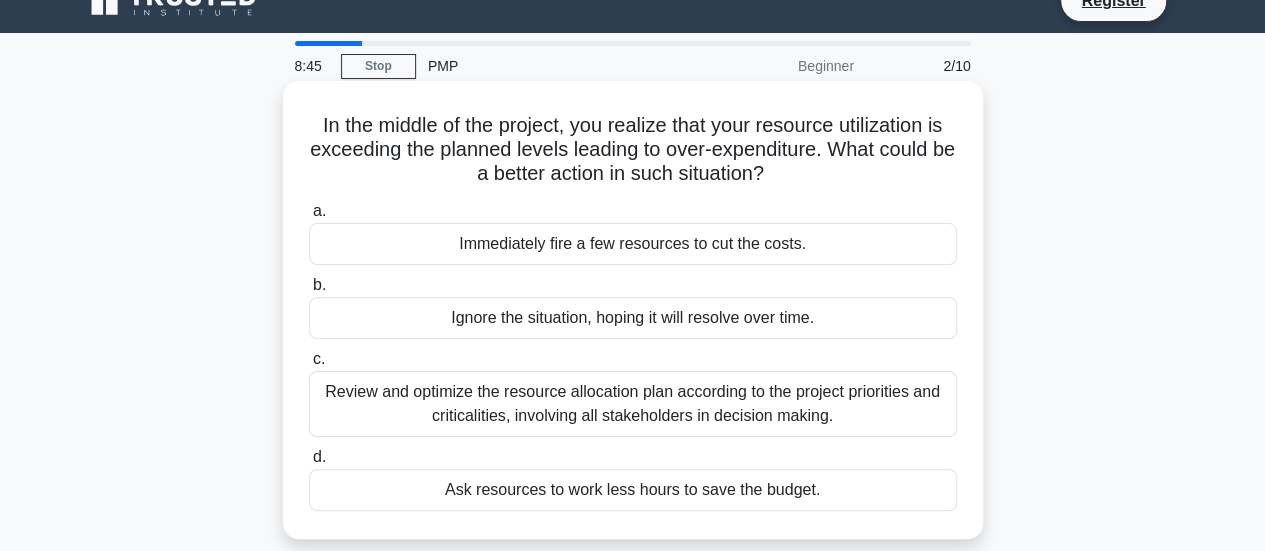 scroll, scrollTop: 0, scrollLeft: 0, axis: both 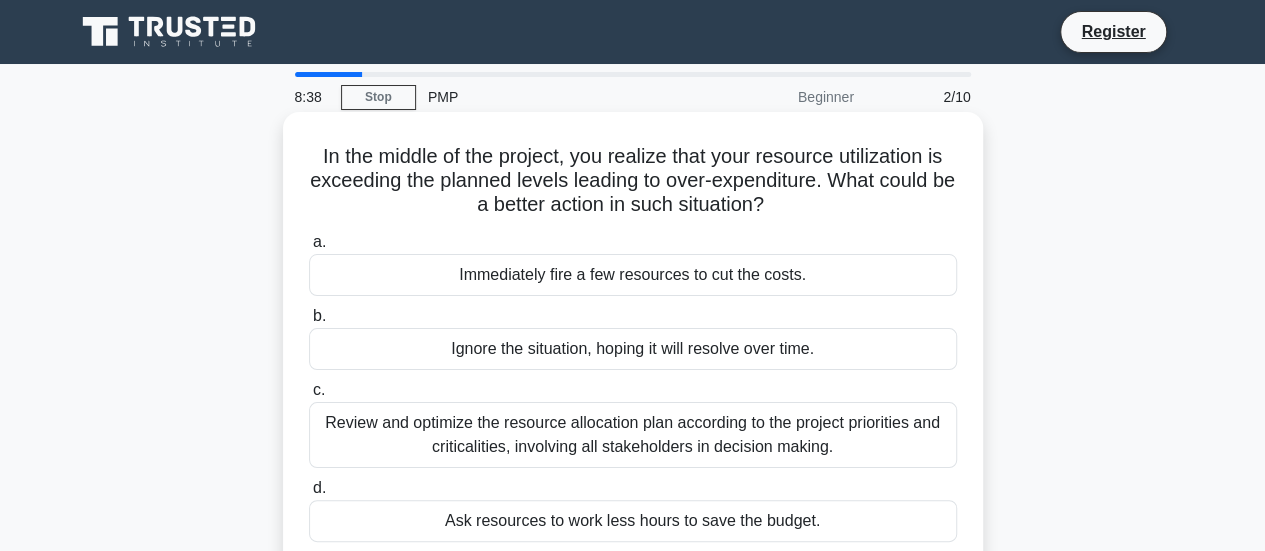 click on "Immediately fire a few resources to cut the costs." at bounding box center [633, 275] 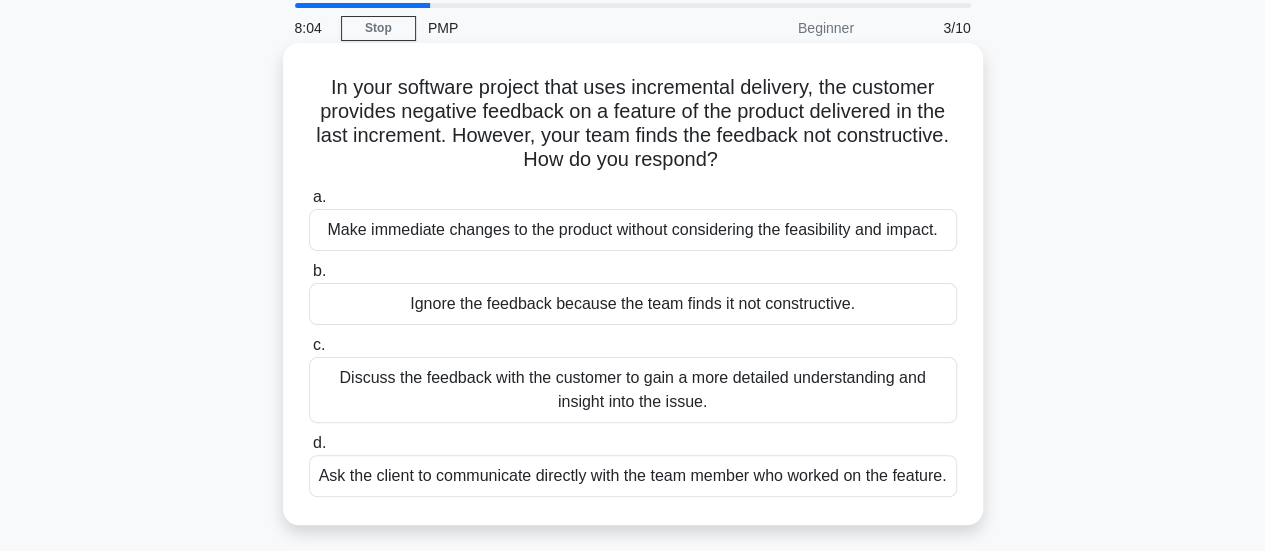 scroll, scrollTop: 100, scrollLeft: 0, axis: vertical 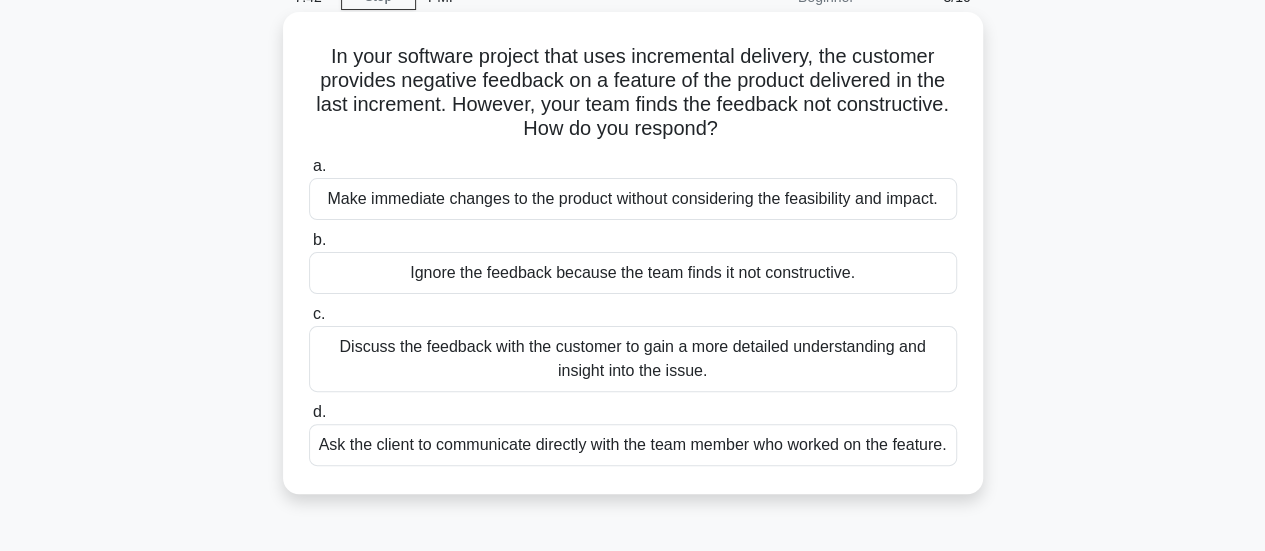 click on "Discuss the feedback with the customer to gain a more detailed understanding and insight into the issue." at bounding box center [633, 359] 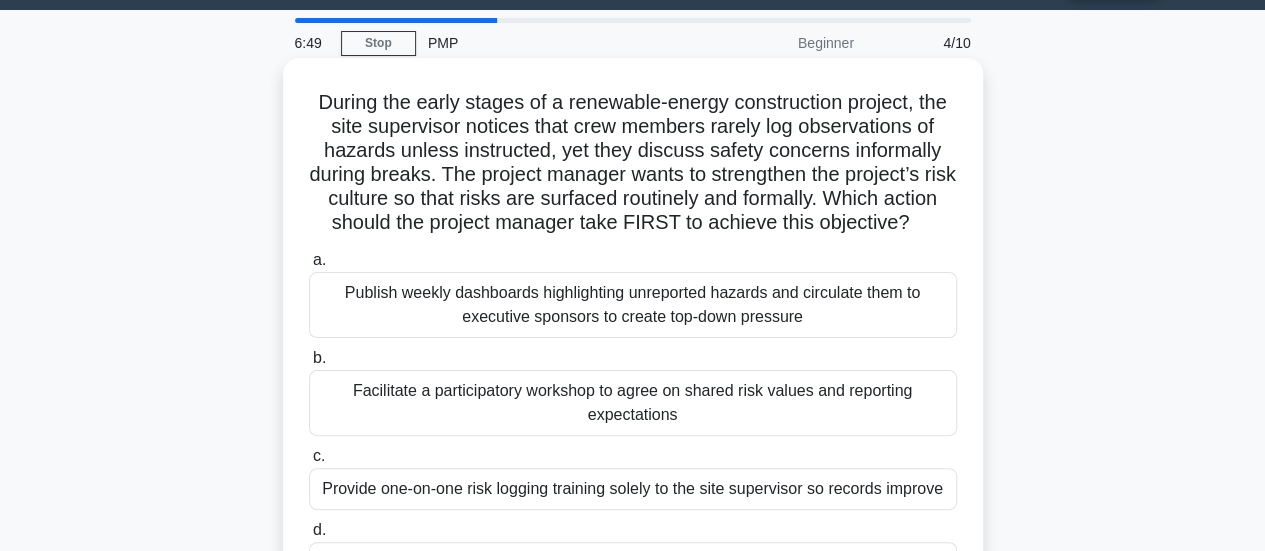 scroll, scrollTop: 0, scrollLeft: 0, axis: both 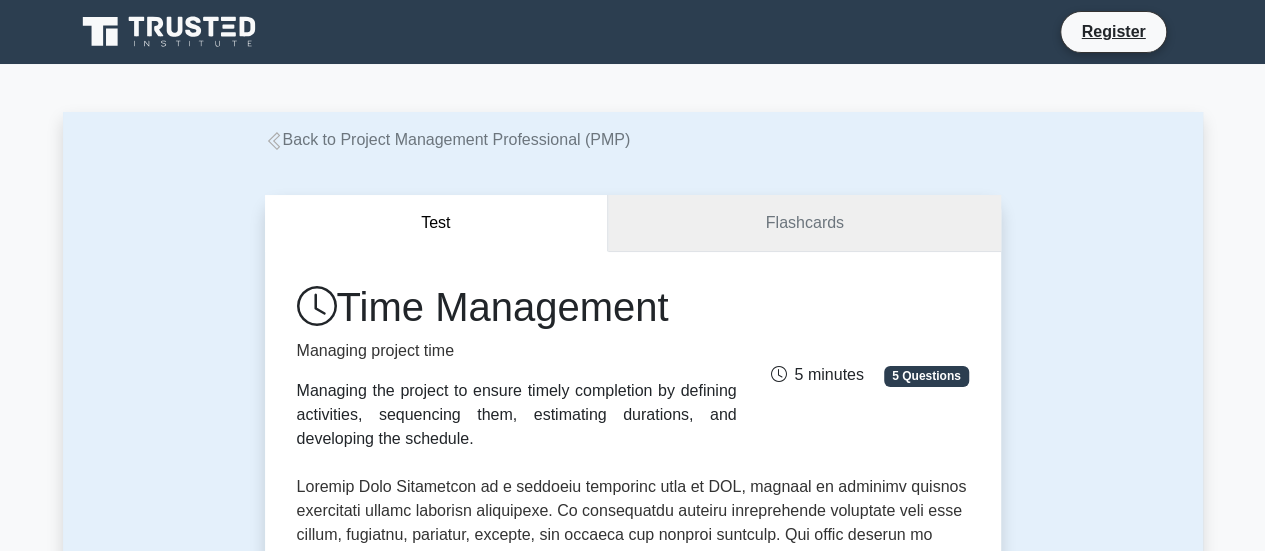 click on "Flashcards" at bounding box center [804, 223] 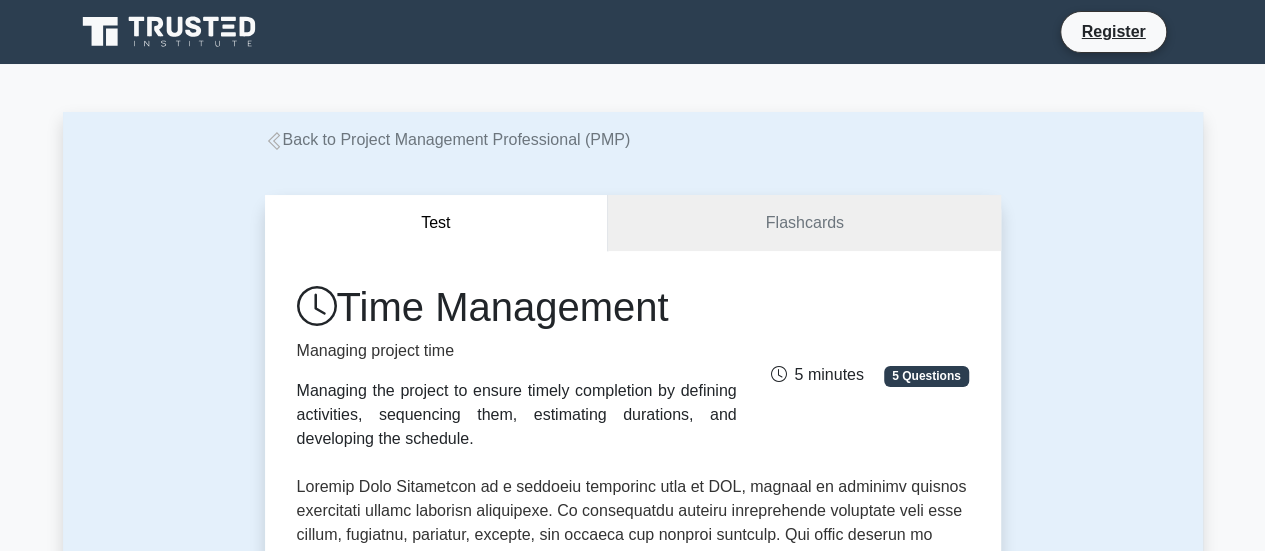 scroll, scrollTop: 200, scrollLeft: 0, axis: vertical 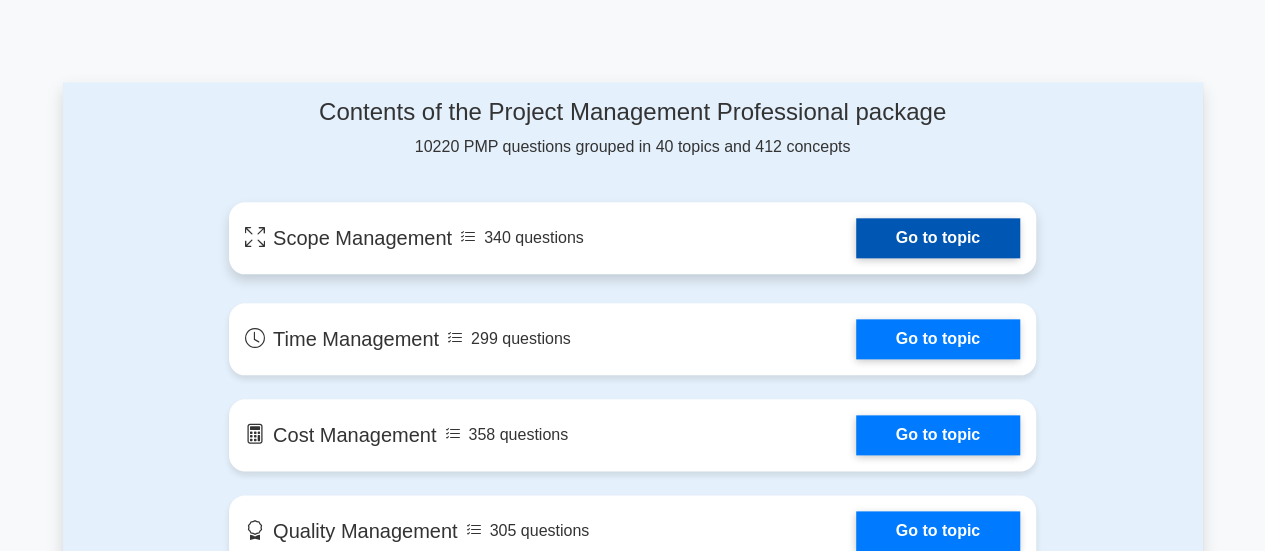 click on "Go to topic" at bounding box center (938, 238) 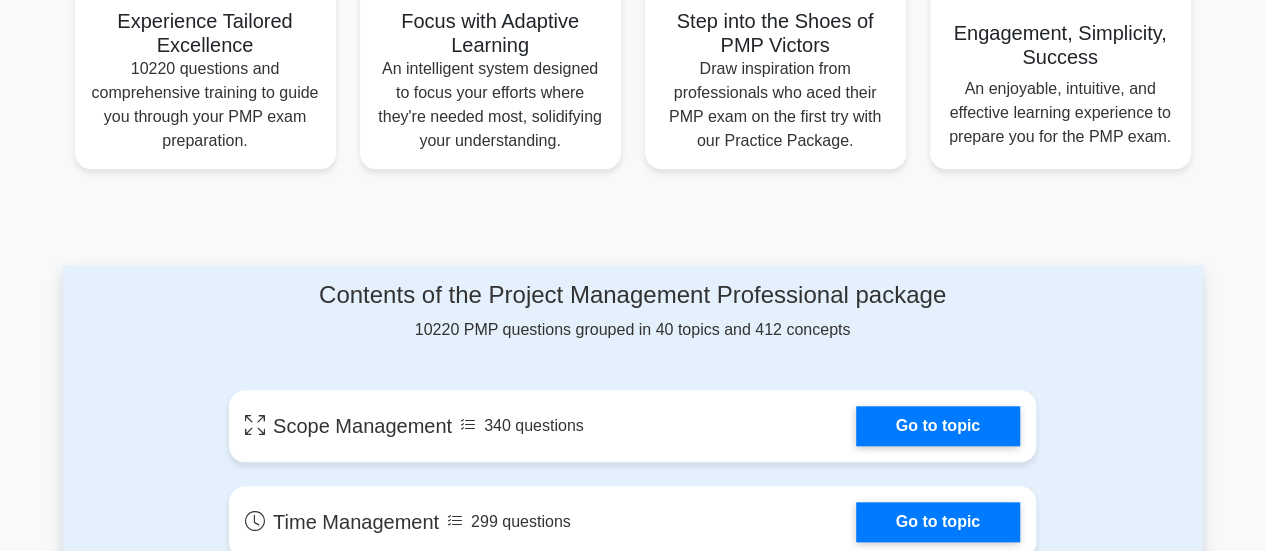 scroll, scrollTop: 902, scrollLeft: 0, axis: vertical 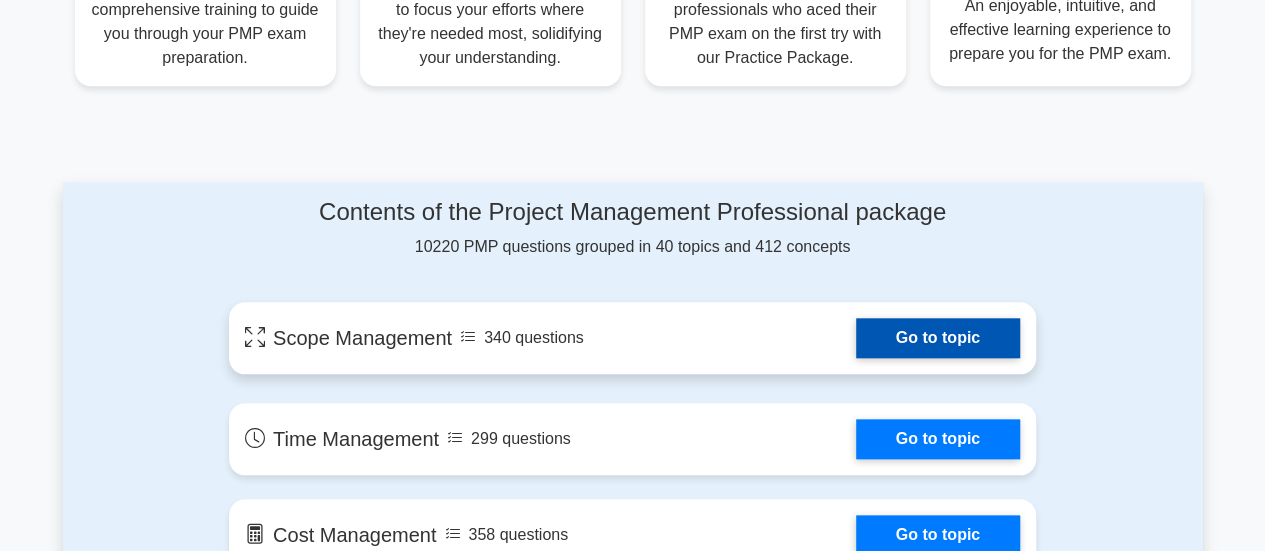 click on "Go to topic" at bounding box center [938, 338] 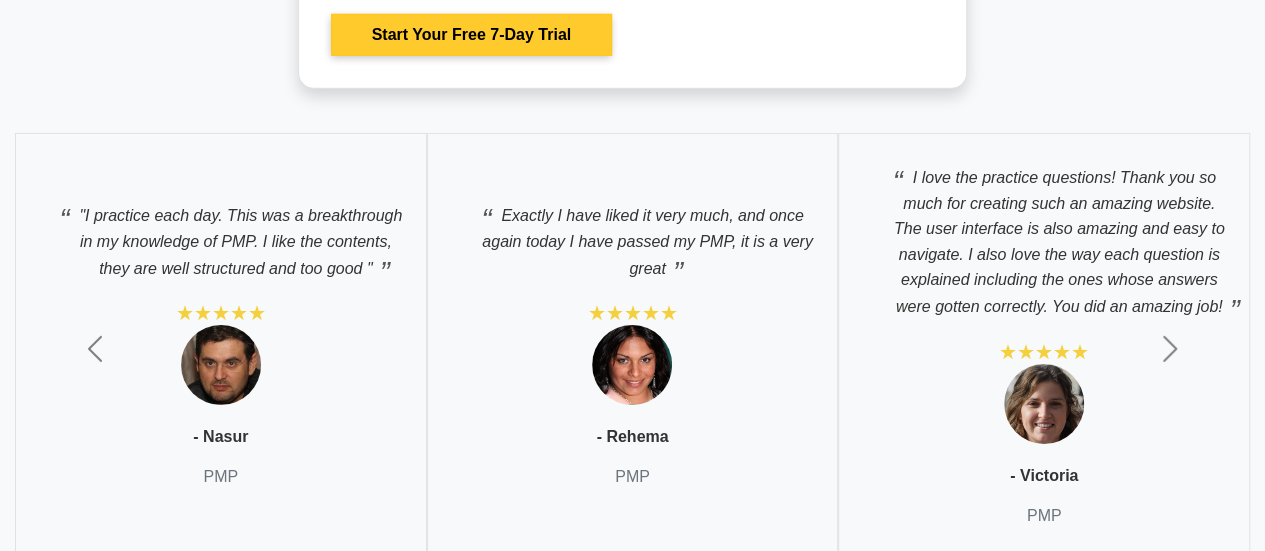 scroll, scrollTop: 6902, scrollLeft: 0, axis: vertical 